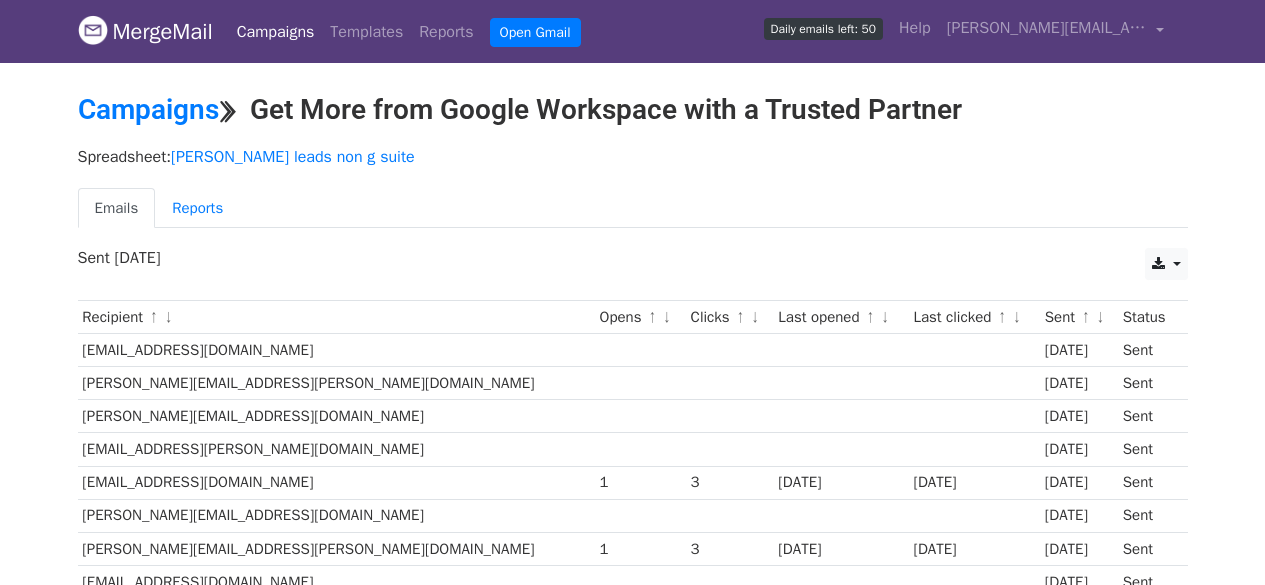 scroll, scrollTop: 0, scrollLeft: 0, axis: both 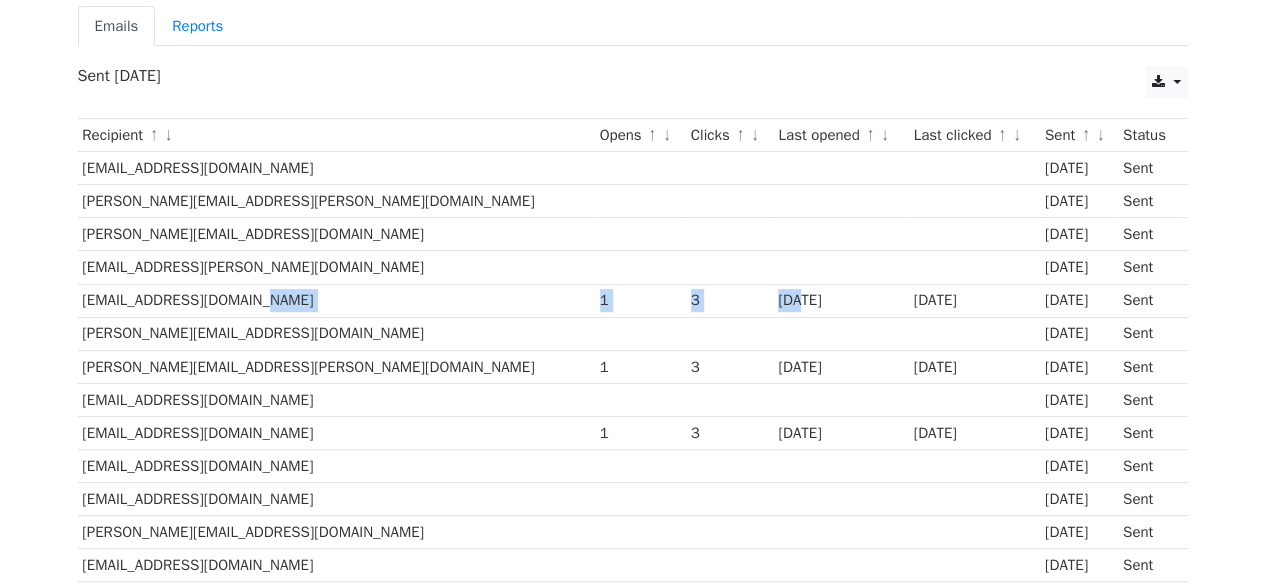 drag, startPoint x: 457, startPoint y: 297, endPoint x: 713, endPoint y: 296, distance: 256.00195 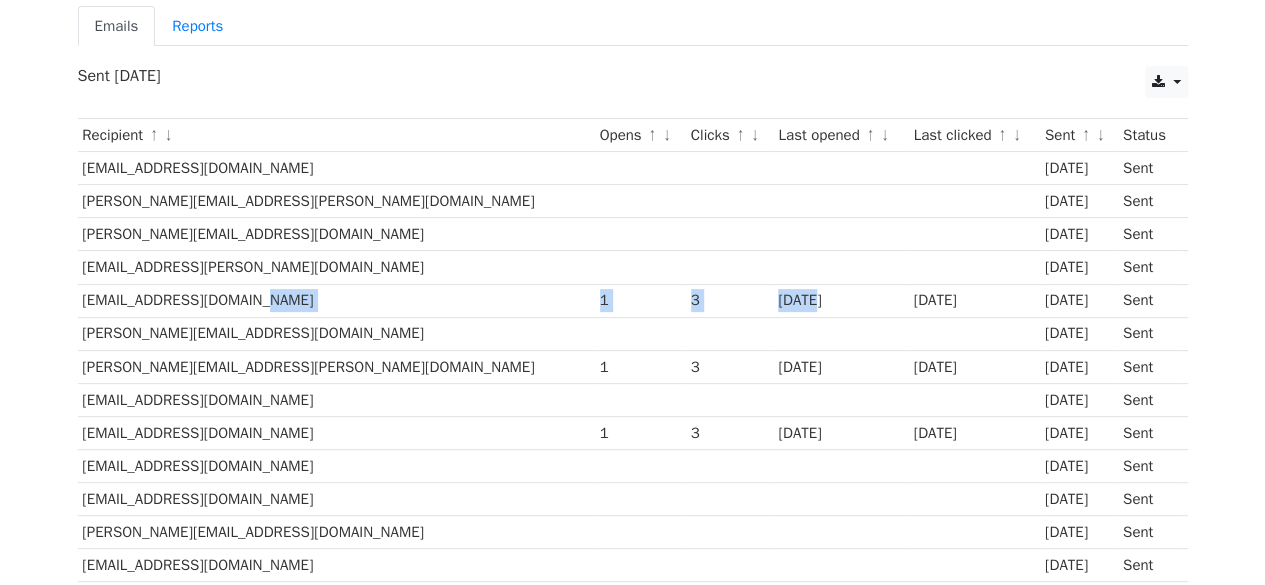 scroll, scrollTop: 274, scrollLeft: 0, axis: vertical 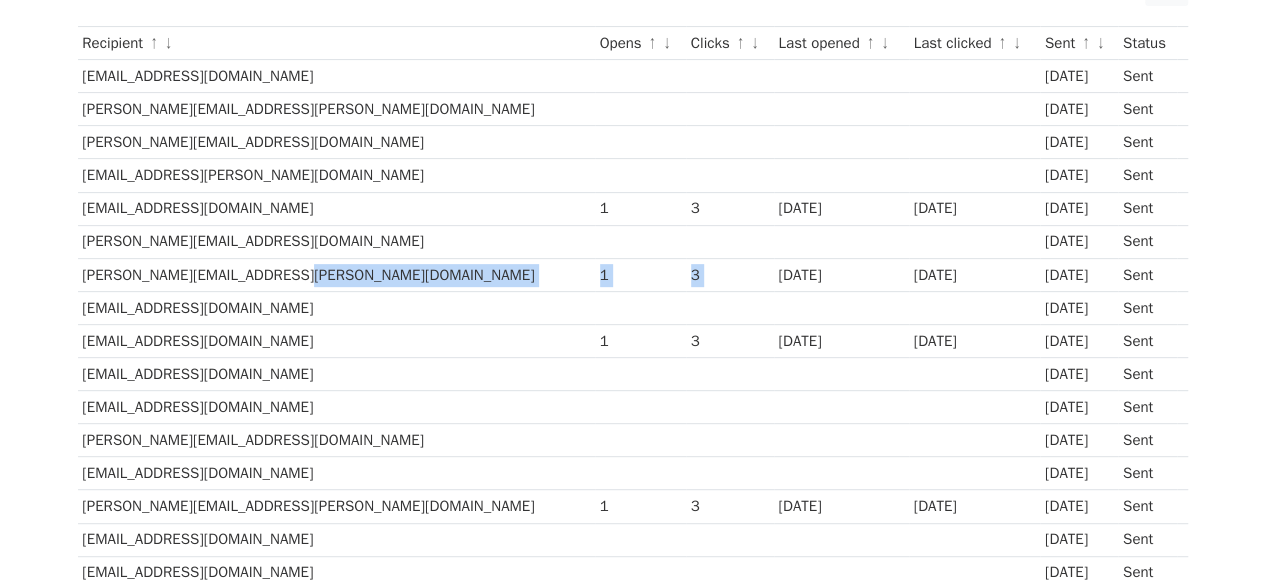 drag, startPoint x: 345, startPoint y: 267, endPoint x: 686, endPoint y: 263, distance: 341.02347 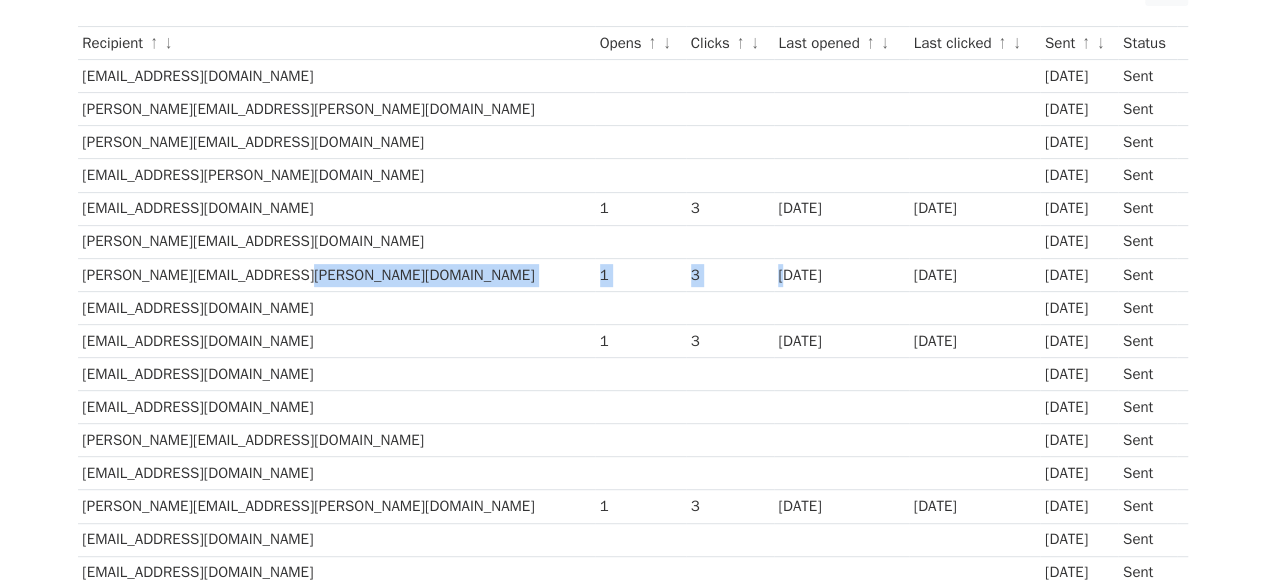 drag, startPoint x: 404, startPoint y: 335, endPoint x: 894, endPoint y: 403, distance: 494.69586 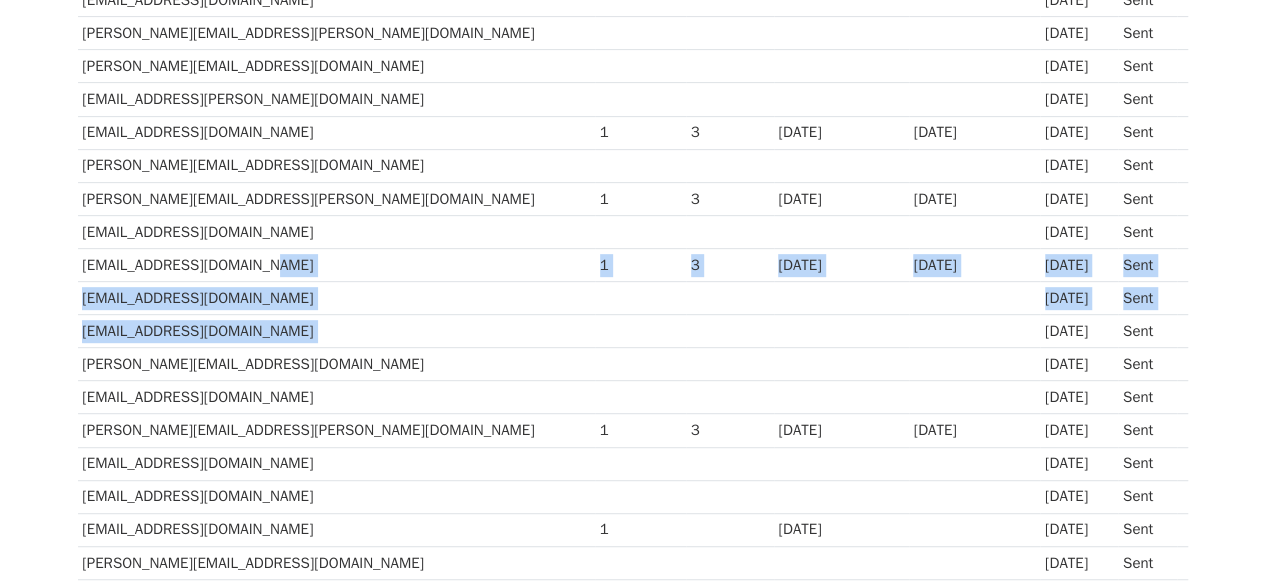 scroll, scrollTop: 351, scrollLeft: 0, axis: vertical 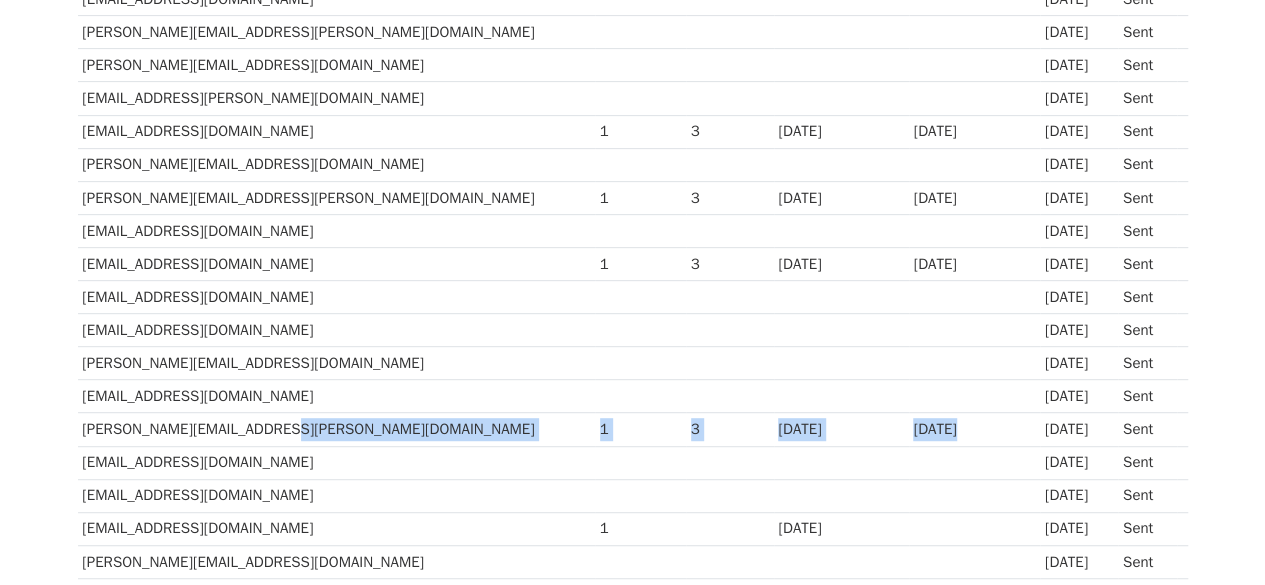drag, startPoint x: 390, startPoint y: 417, endPoint x: 880, endPoint y: 407, distance: 490.10202 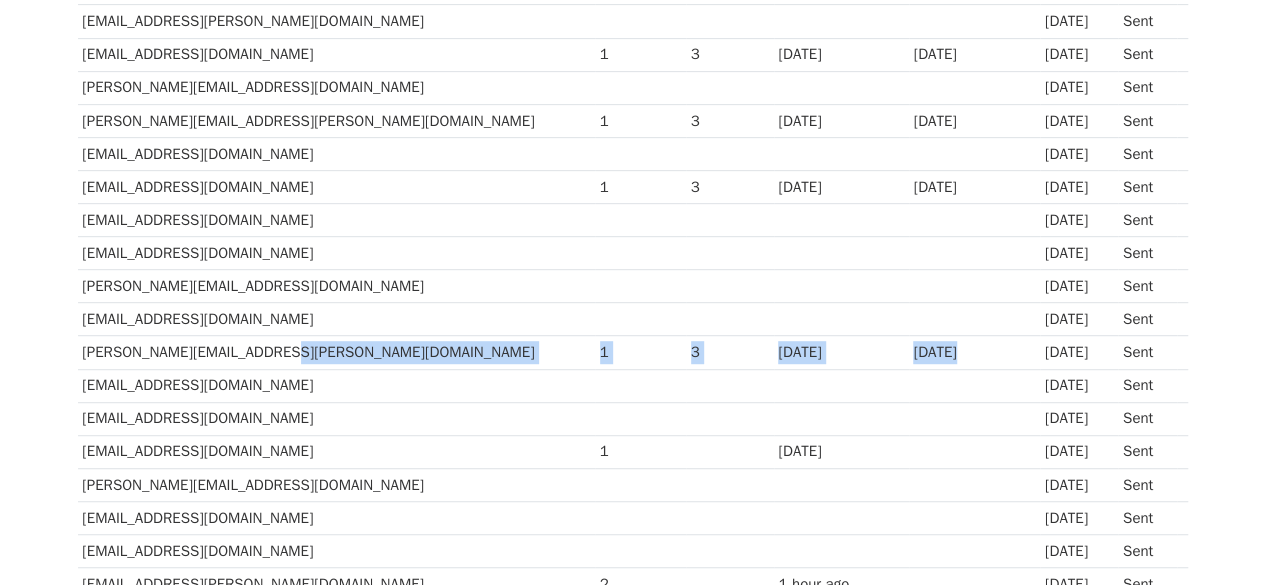 scroll, scrollTop: 429, scrollLeft: 0, axis: vertical 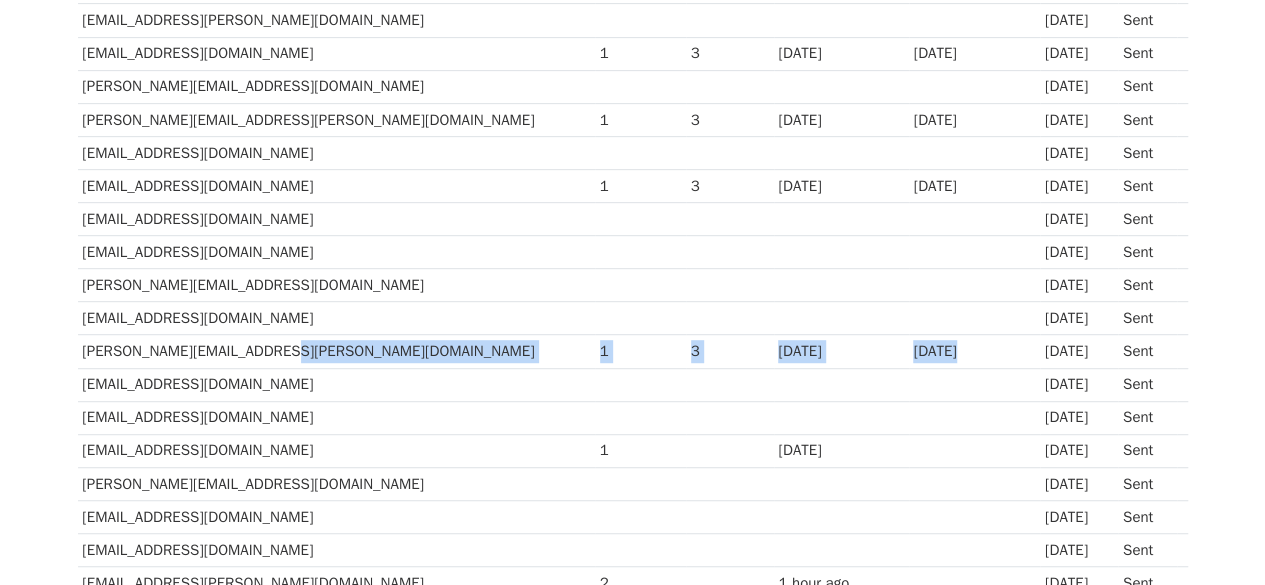 drag, startPoint x: 430, startPoint y: 436, endPoint x: 742, endPoint y: 447, distance: 312.19385 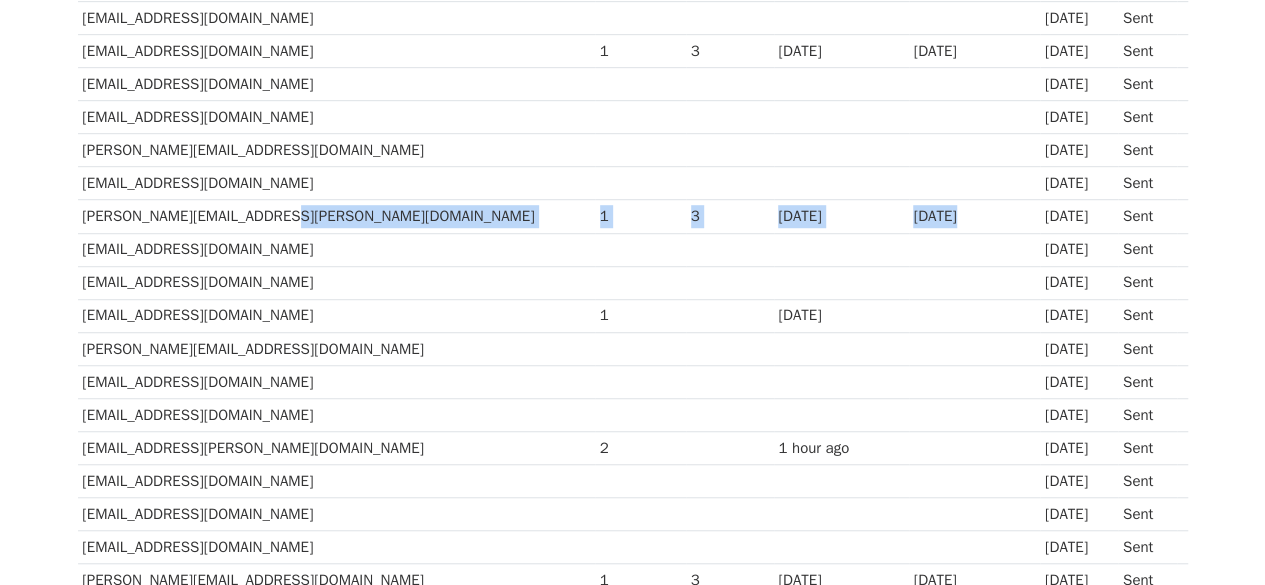 scroll, scrollTop: 565, scrollLeft: 0, axis: vertical 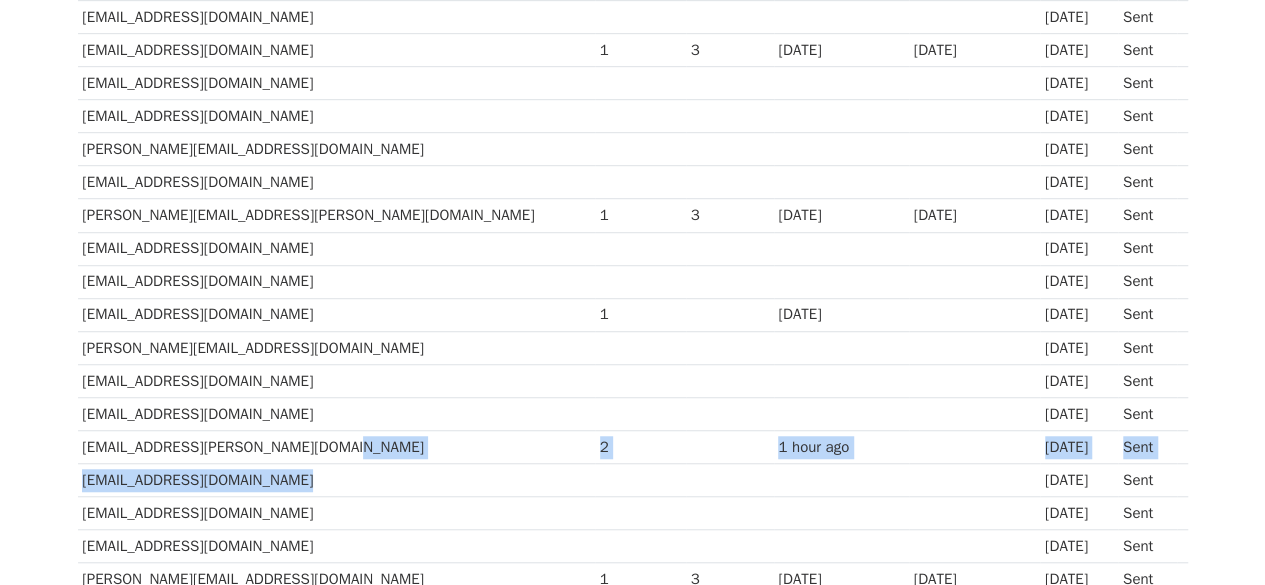 drag, startPoint x: 438, startPoint y: 435, endPoint x: 751, endPoint y: 455, distance: 313.63834 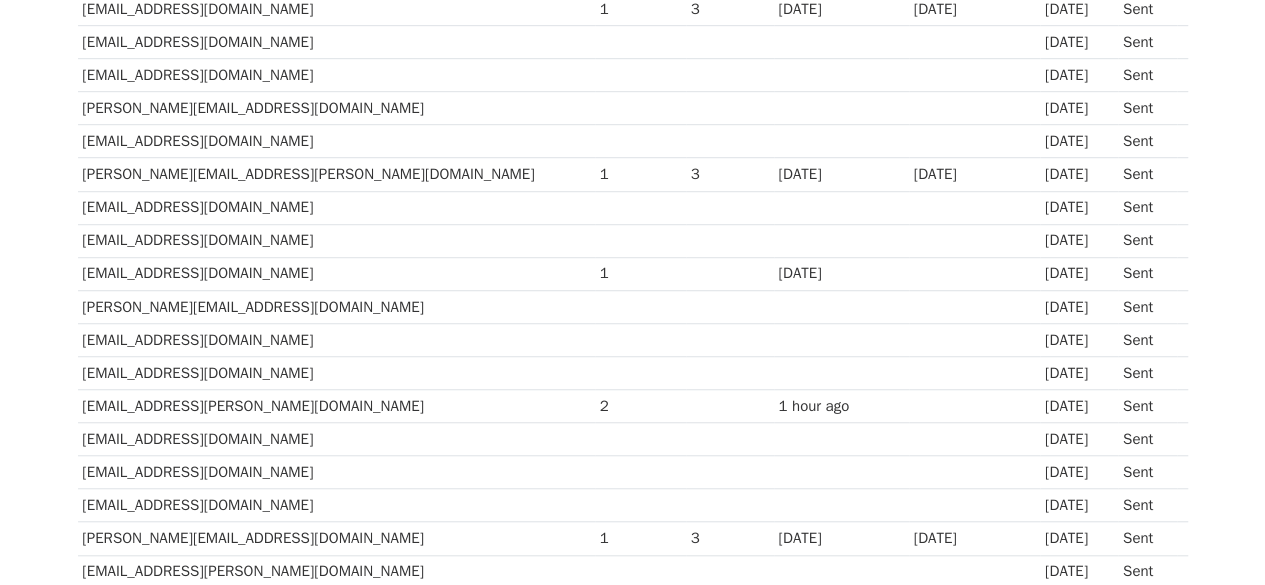 scroll, scrollTop: 607, scrollLeft: 0, axis: vertical 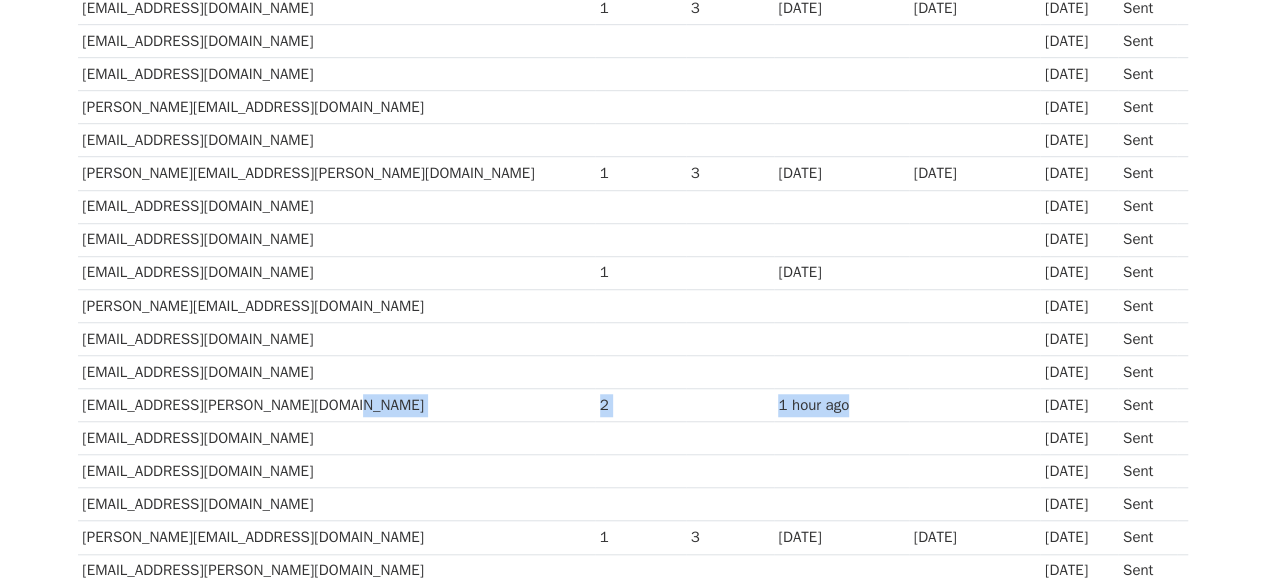 drag, startPoint x: 460, startPoint y: 391, endPoint x: 771, endPoint y: 396, distance: 311.0402 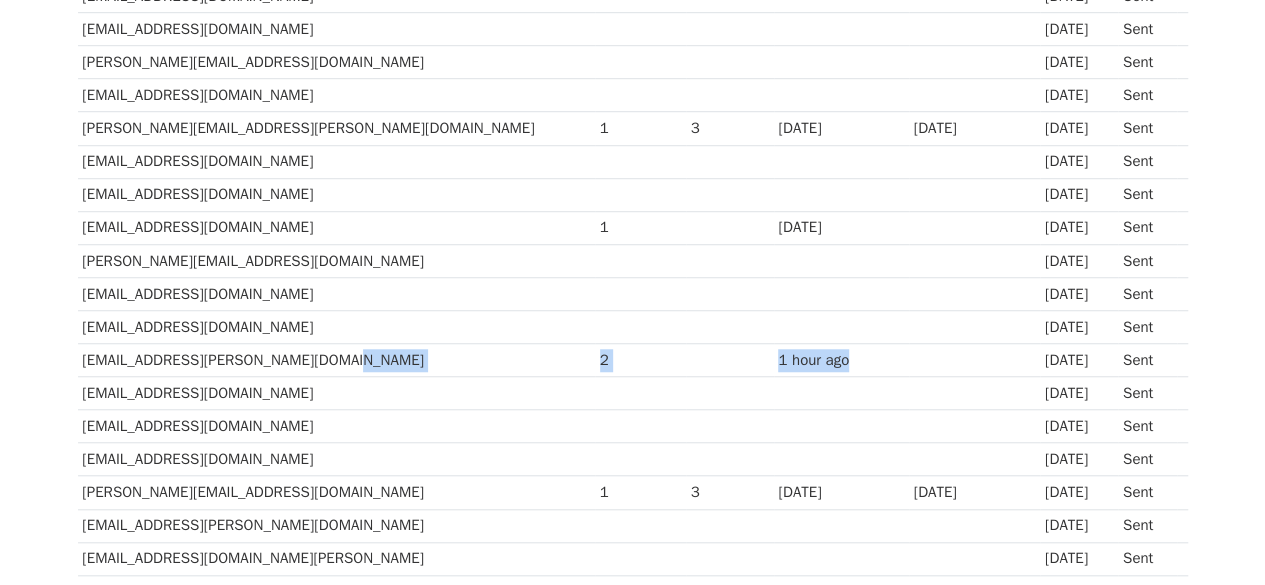 scroll, scrollTop: 682, scrollLeft: 0, axis: vertical 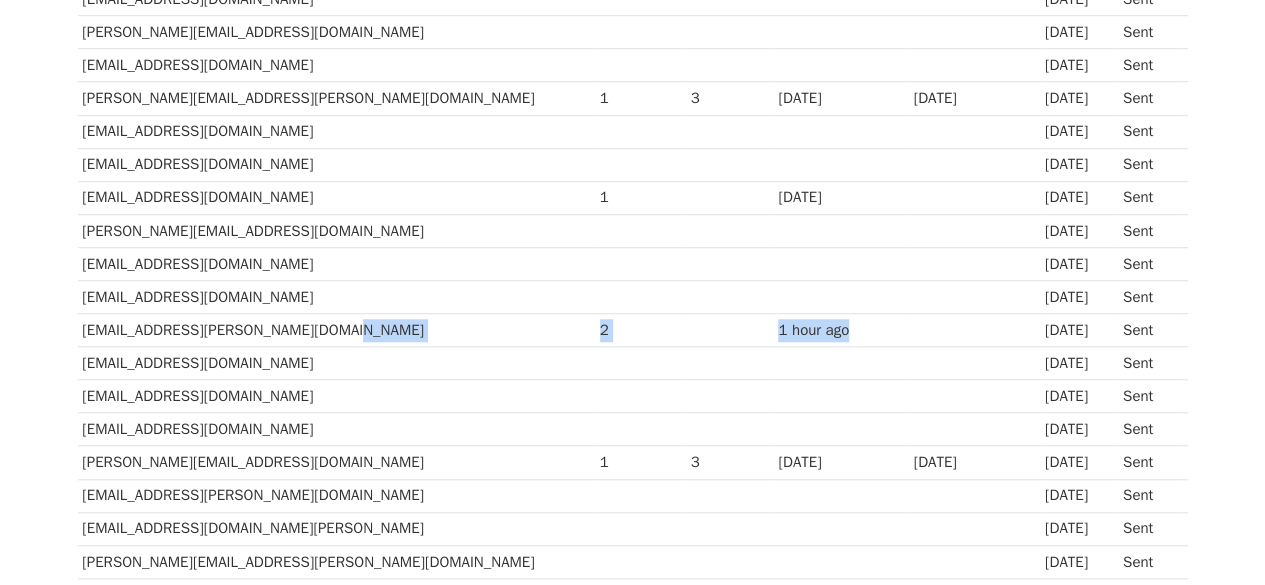 drag, startPoint x: 448, startPoint y: 443, endPoint x: 912, endPoint y: 453, distance: 464.10776 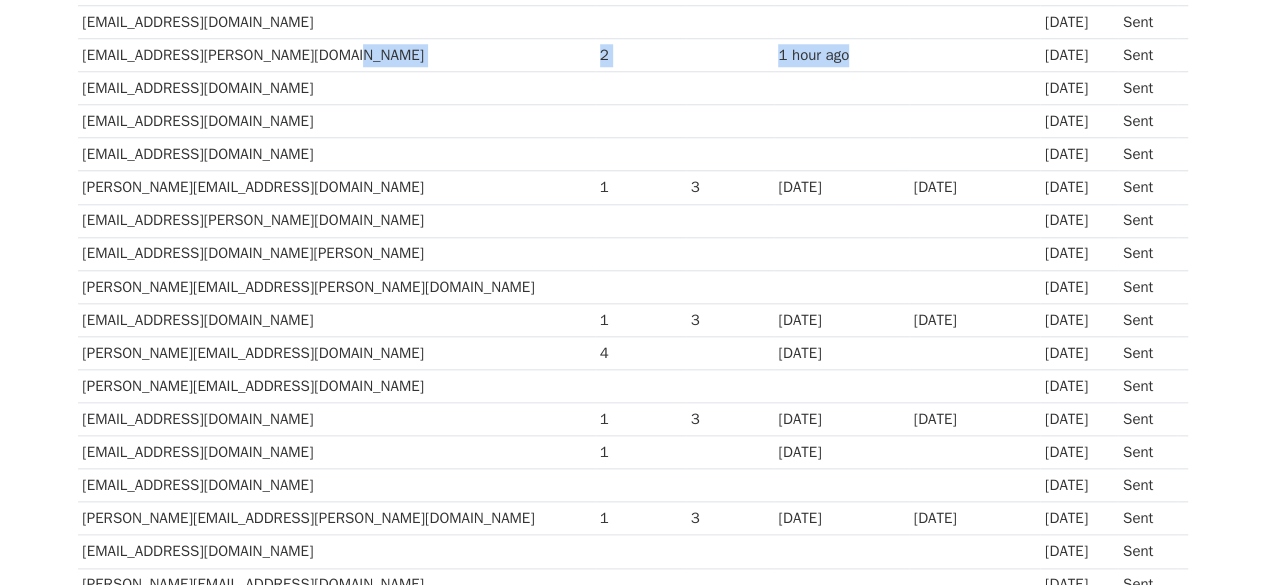scroll, scrollTop: 958, scrollLeft: 0, axis: vertical 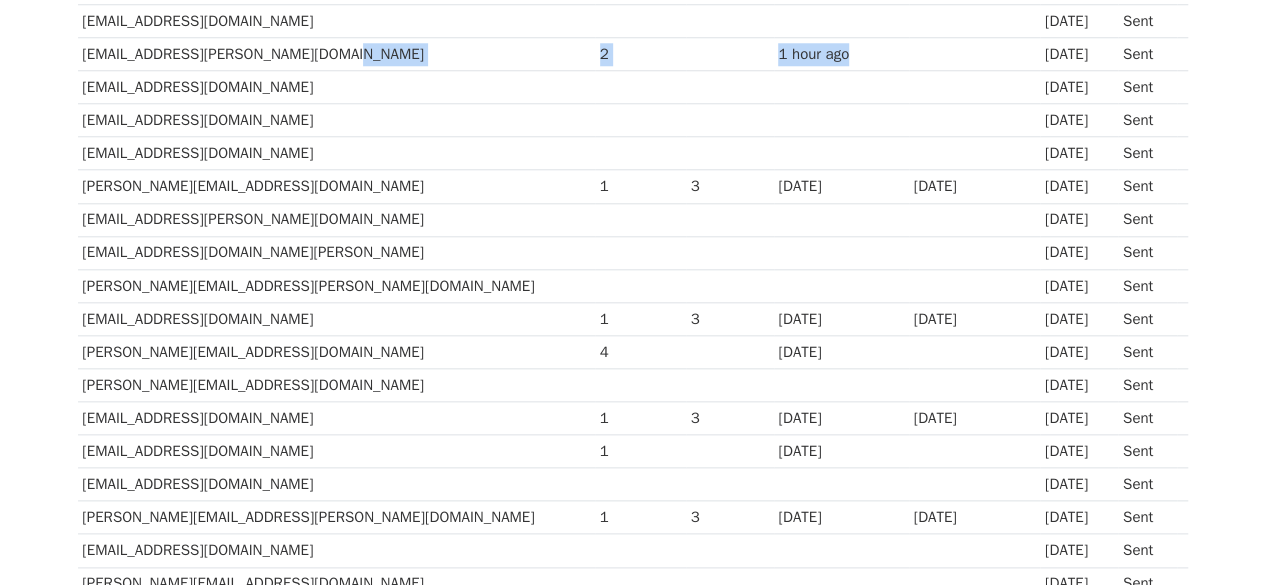 drag, startPoint x: 478, startPoint y: 308, endPoint x: 607, endPoint y: 305, distance: 129.03488 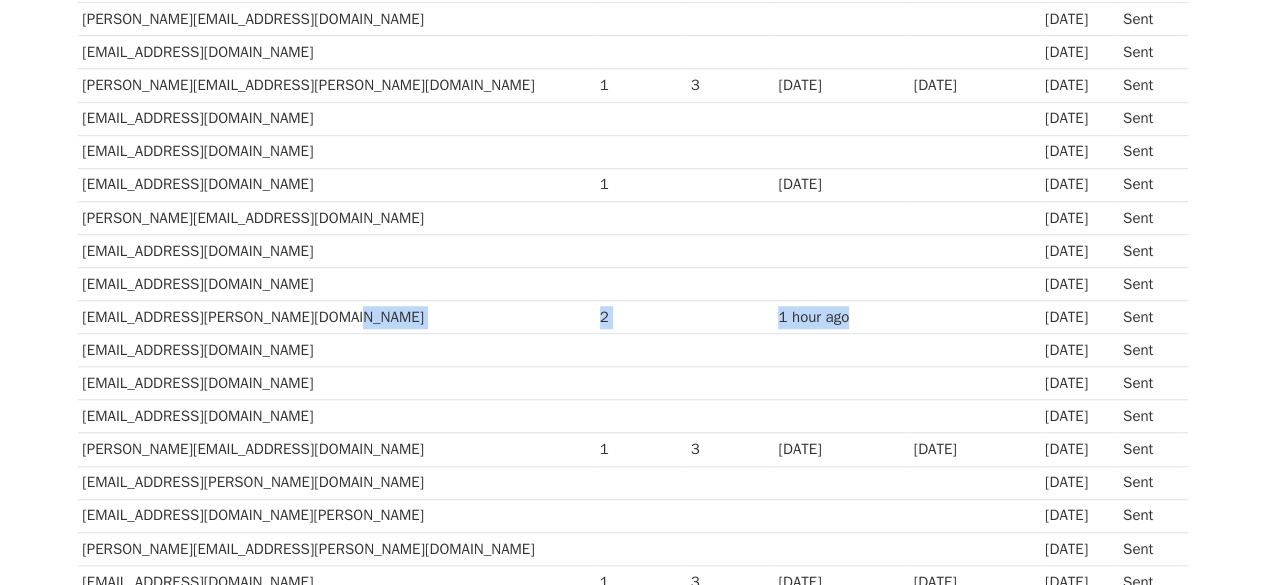 scroll, scrollTop: 700, scrollLeft: 0, axis: vertical 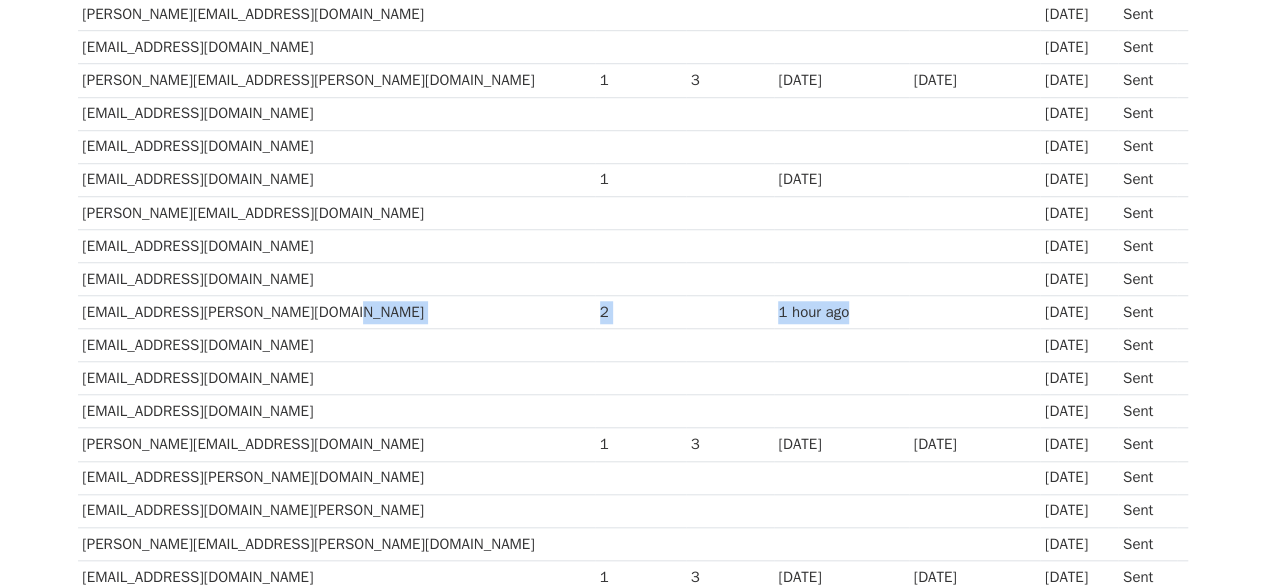 drag, startPoint x: 477, startPoint y: 426, endPoint x: 784, endPoint y: 421, distance: 307.0407 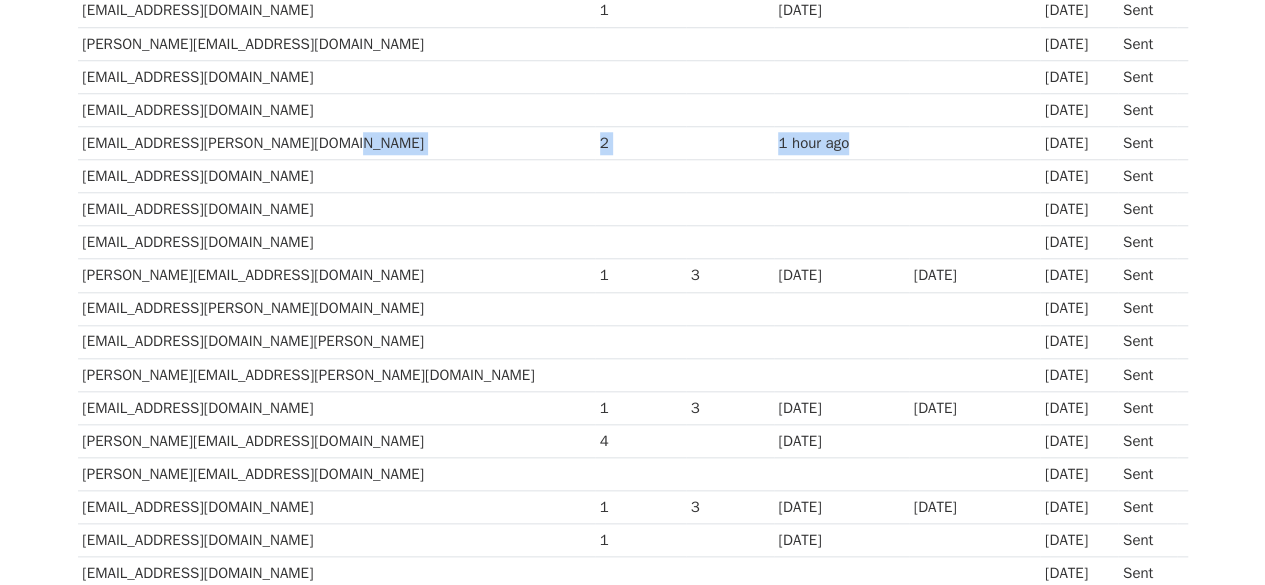 scroll, scrollTop: 872, scrollLeft: 0, axis: vertical 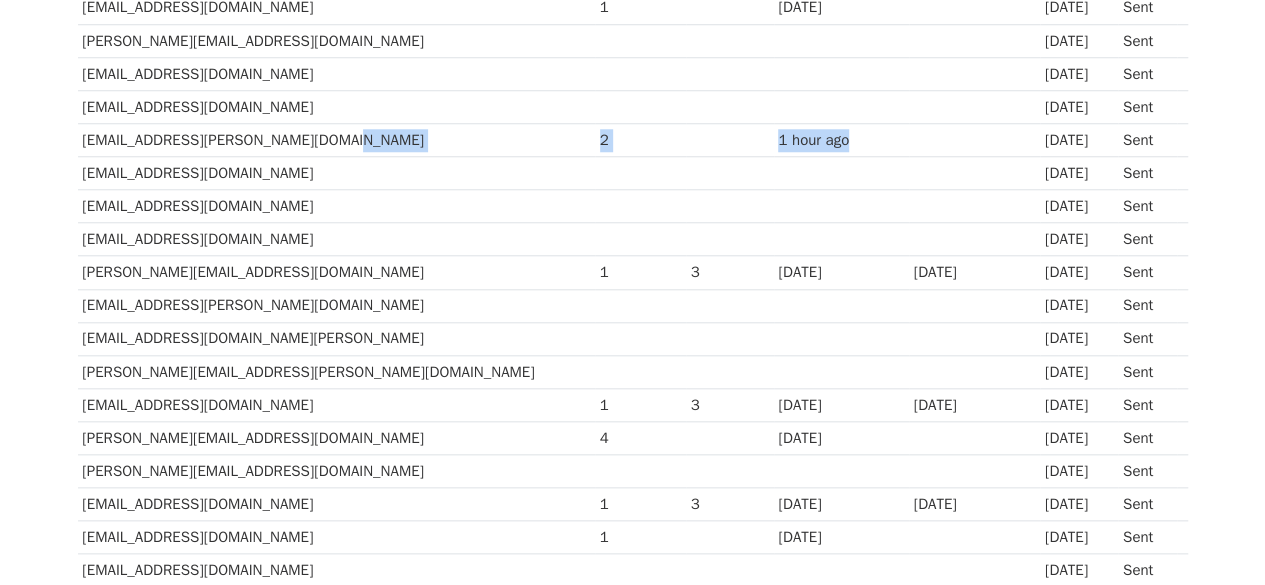 drag, startPoint x: 462, startPoint y: 393, endPoint x: 848, endPoint y: 384, distance: 386.10492 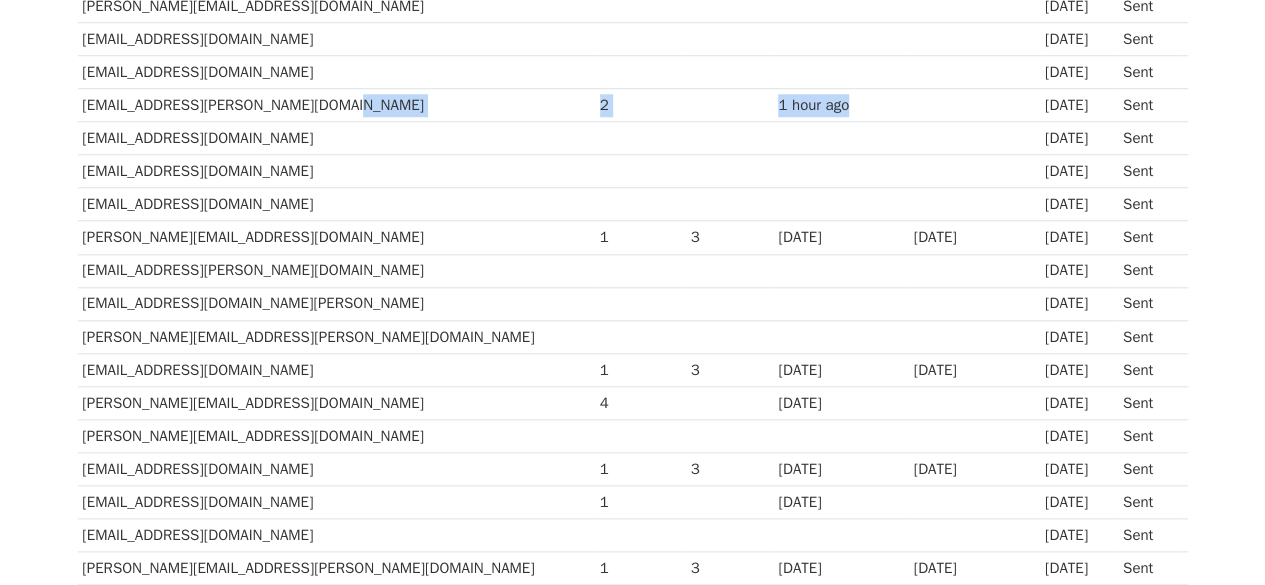 scroll, scrollTop: 909, scrollLeft: 0, axis: vertical 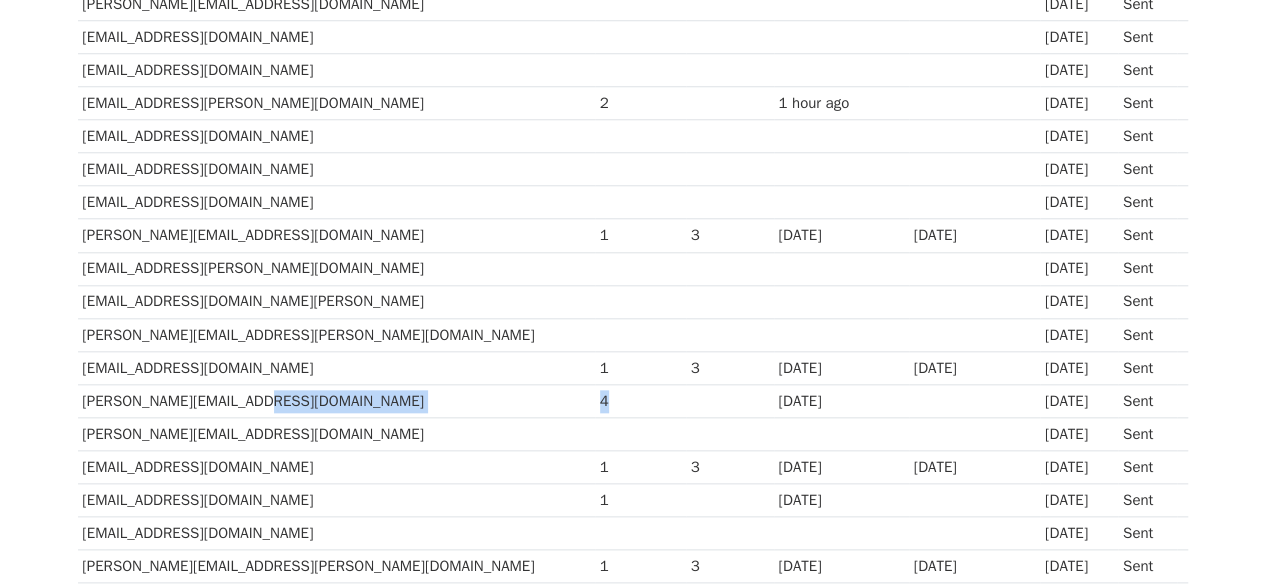drag, startPoint x: 464, startPoint y: 384, endPoint x: 540, endPoint y: 387, distance: 76.05919 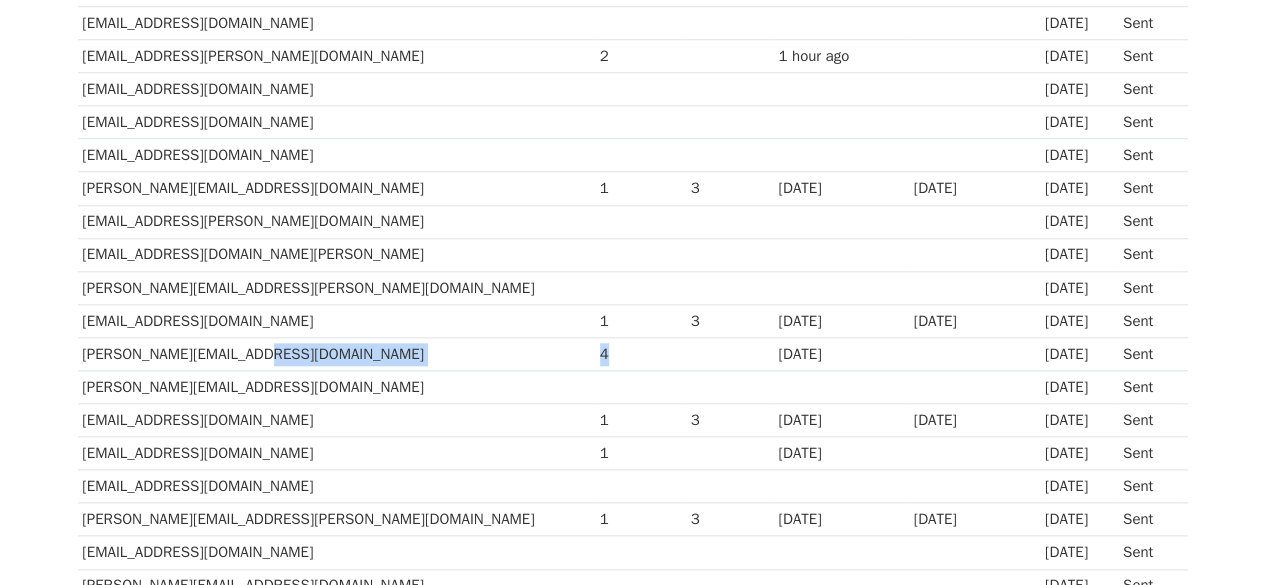 scroll, scrollTop: 958, scrollLeft: 0, axis: vertical 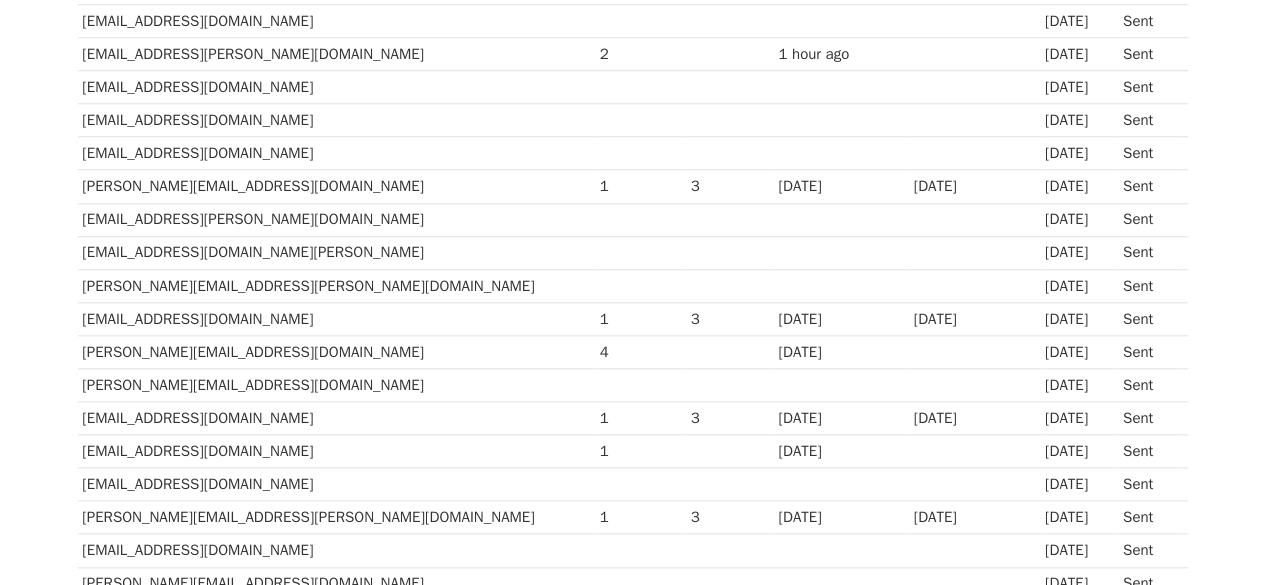 click on "1" at bounding box center (641, 418) 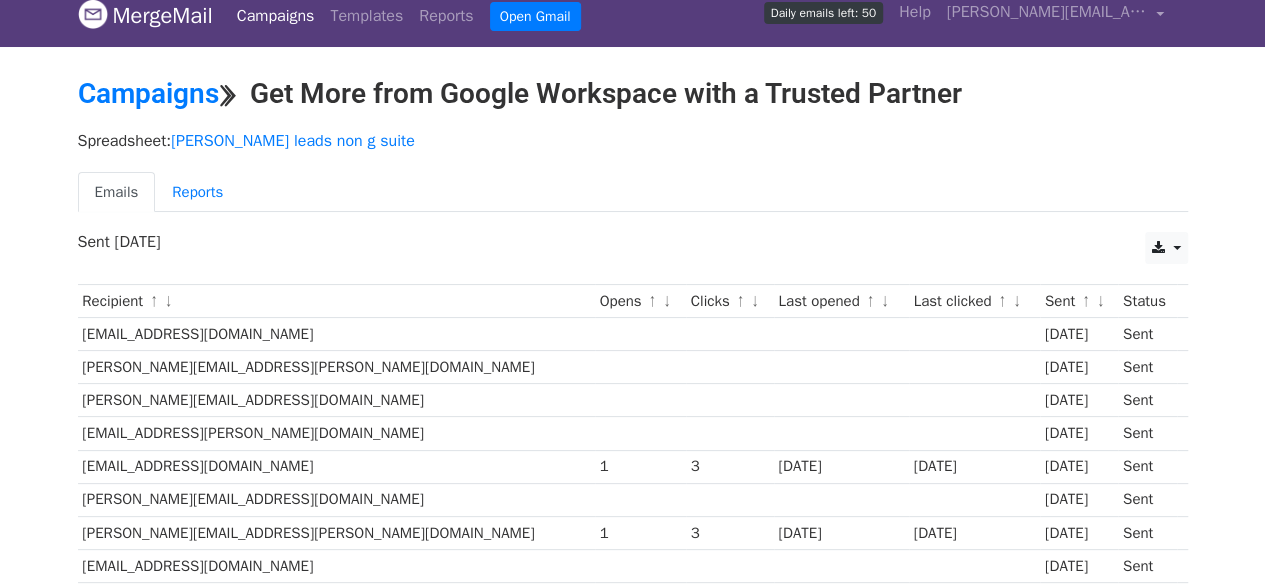 scroll, scrollTop: 0, scrollLeft: 0, axis: both 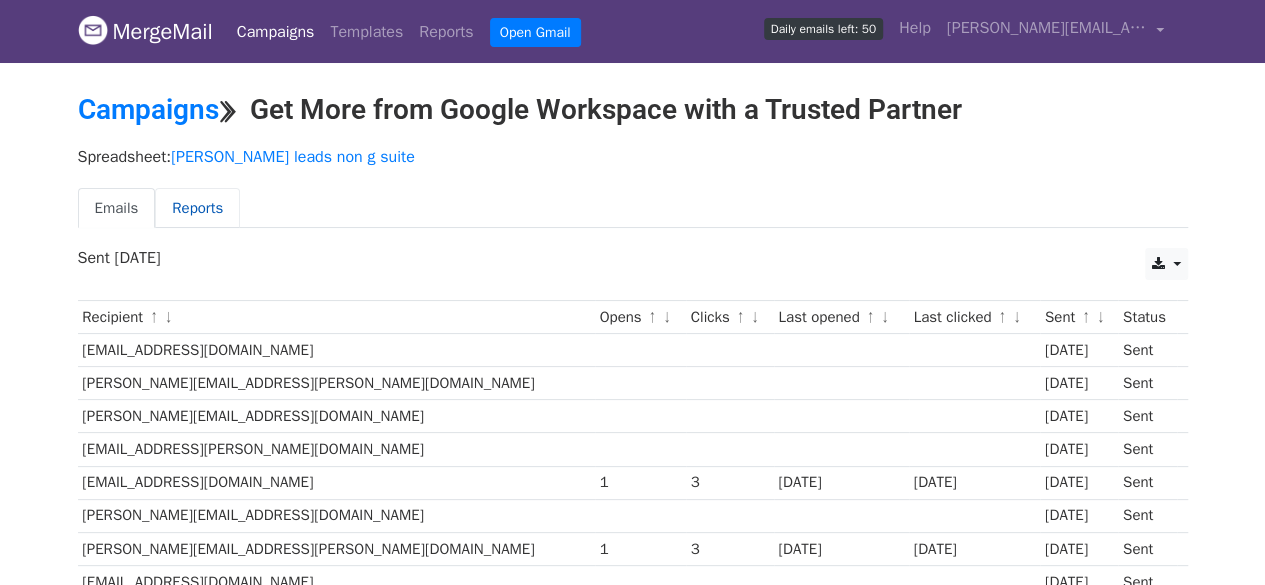 click on "Reports" at bounding box center [197, 208] 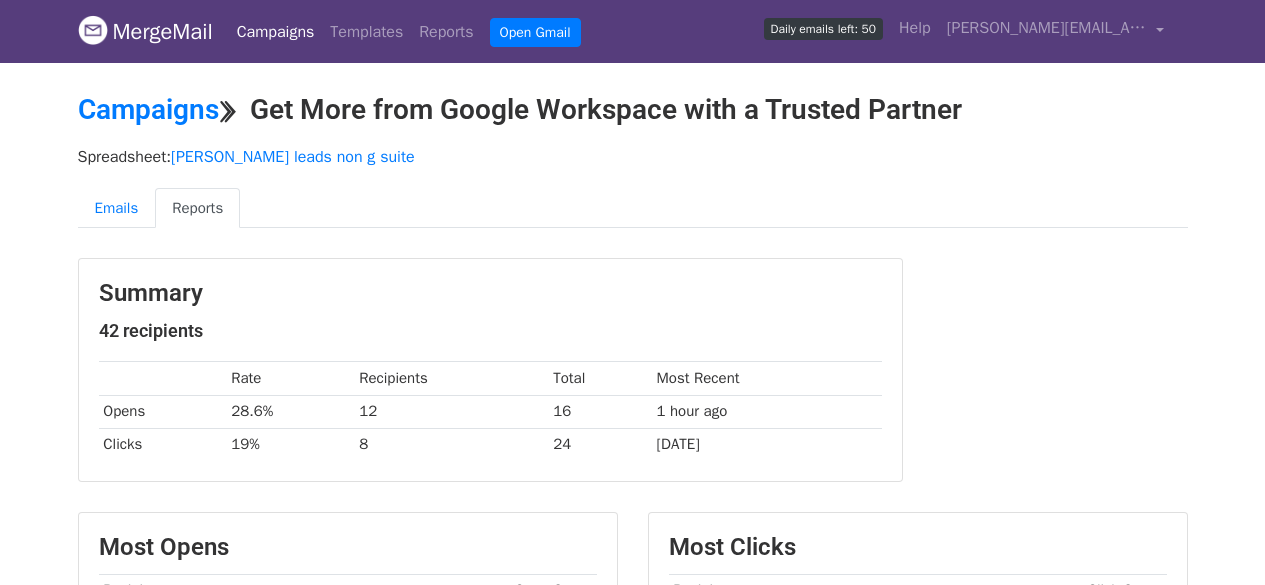 scroll, scrollTop: 198, scrollLeft: 0, axis: vertical 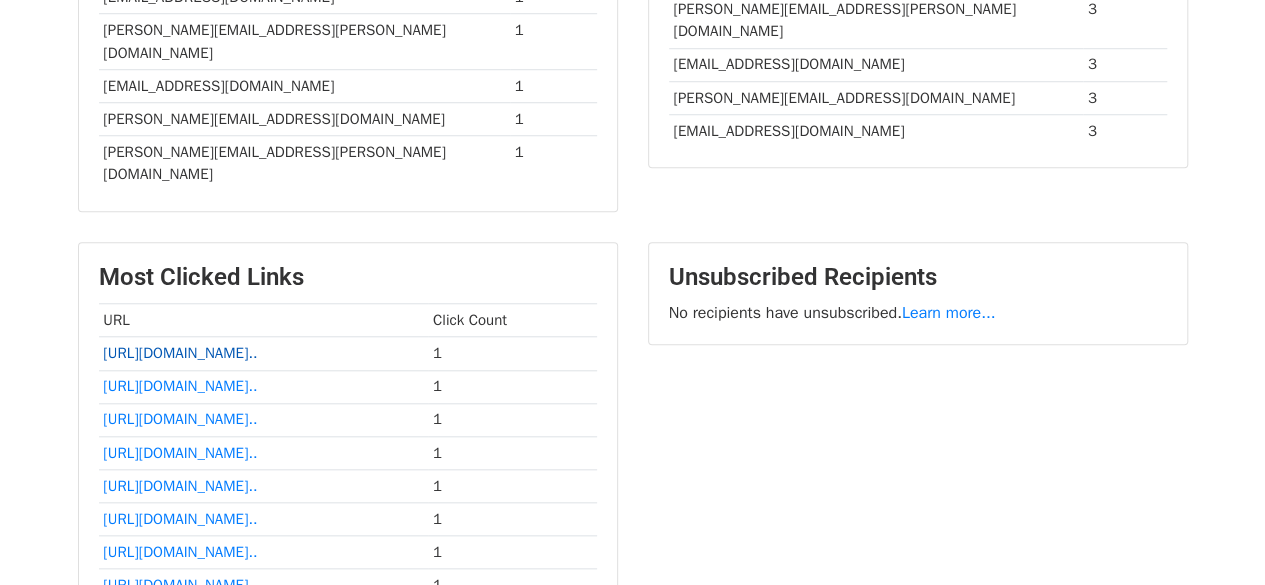 click on "https://calendar.app.google..." at bounding box center (180, 353) 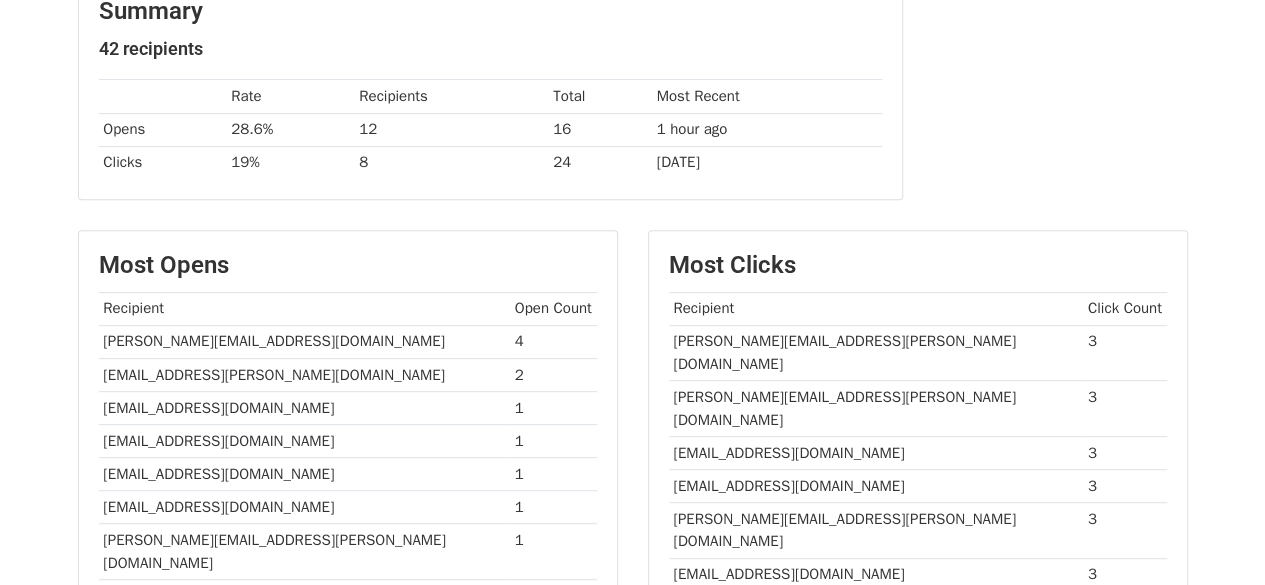 scroll, scrollTop: 0, scrollLeft: 0, axis: both 